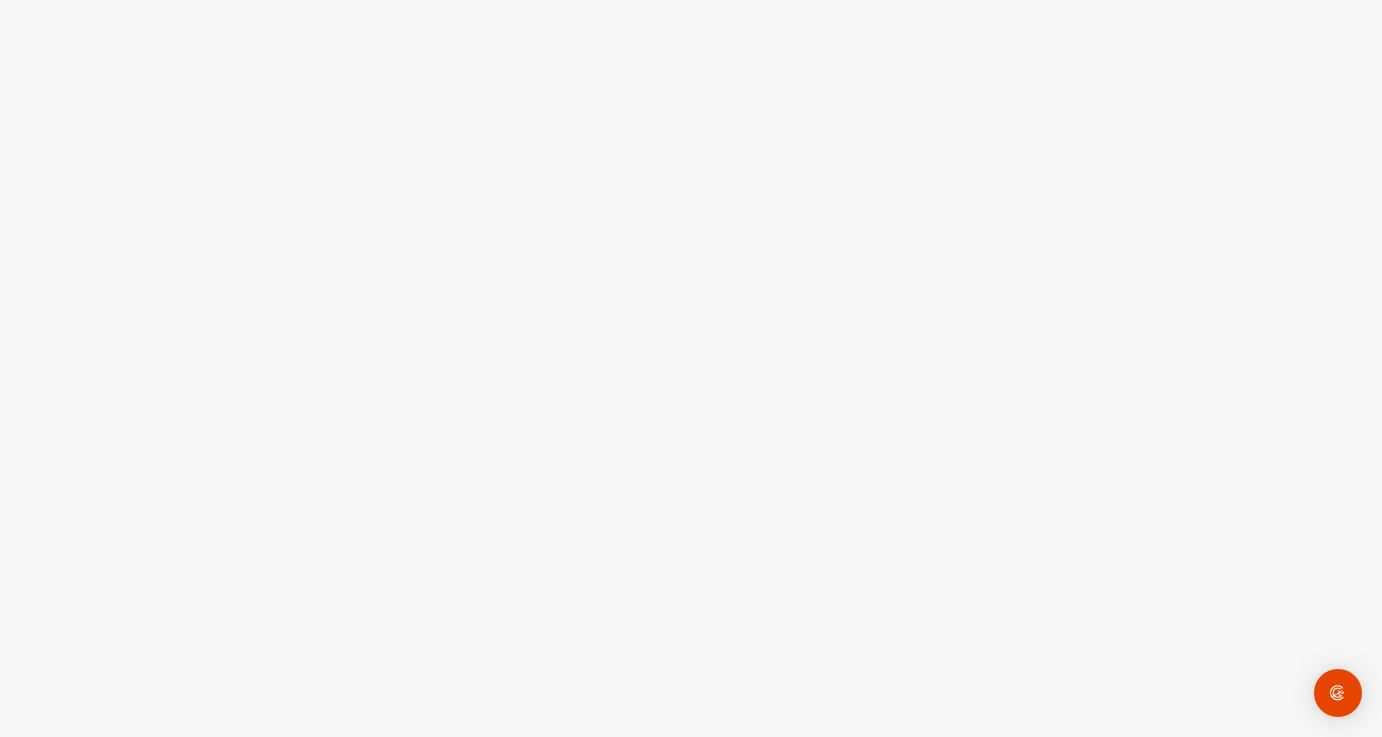 scroll, scrollTop: 0, scrollLeft: 0, axis: both 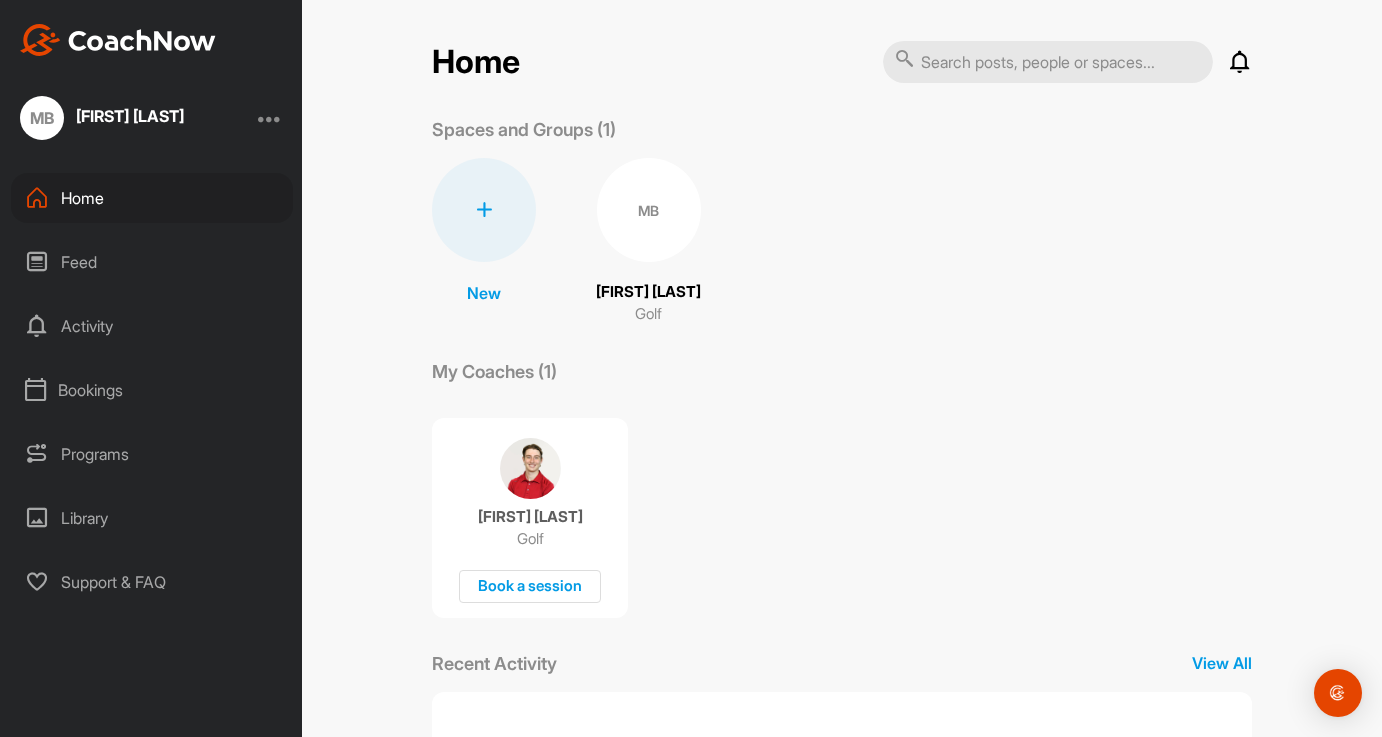 click on "Bookings" at bounding box center (152, 390) 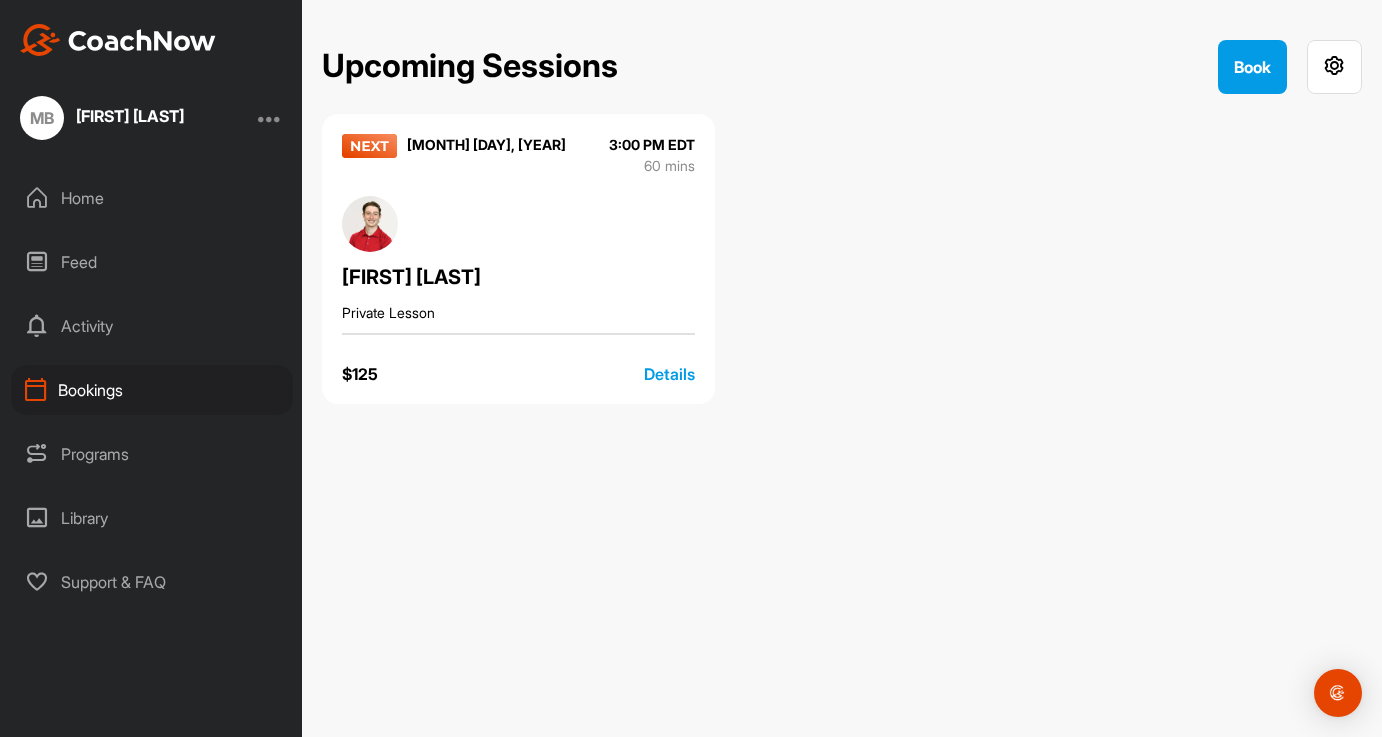 click on "Private Lesson" at bounding box center [518, 312] 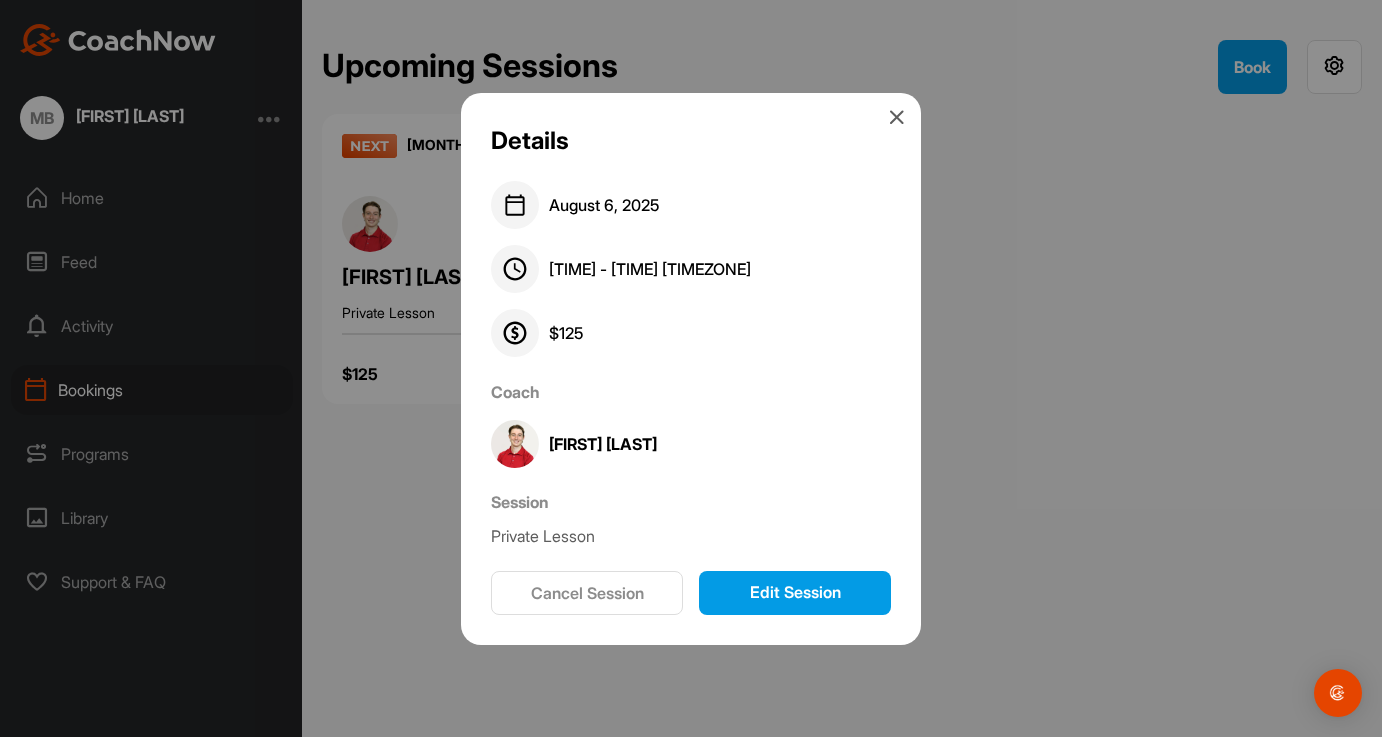 click on "Cancel Session" at bounding box center [587, 593] 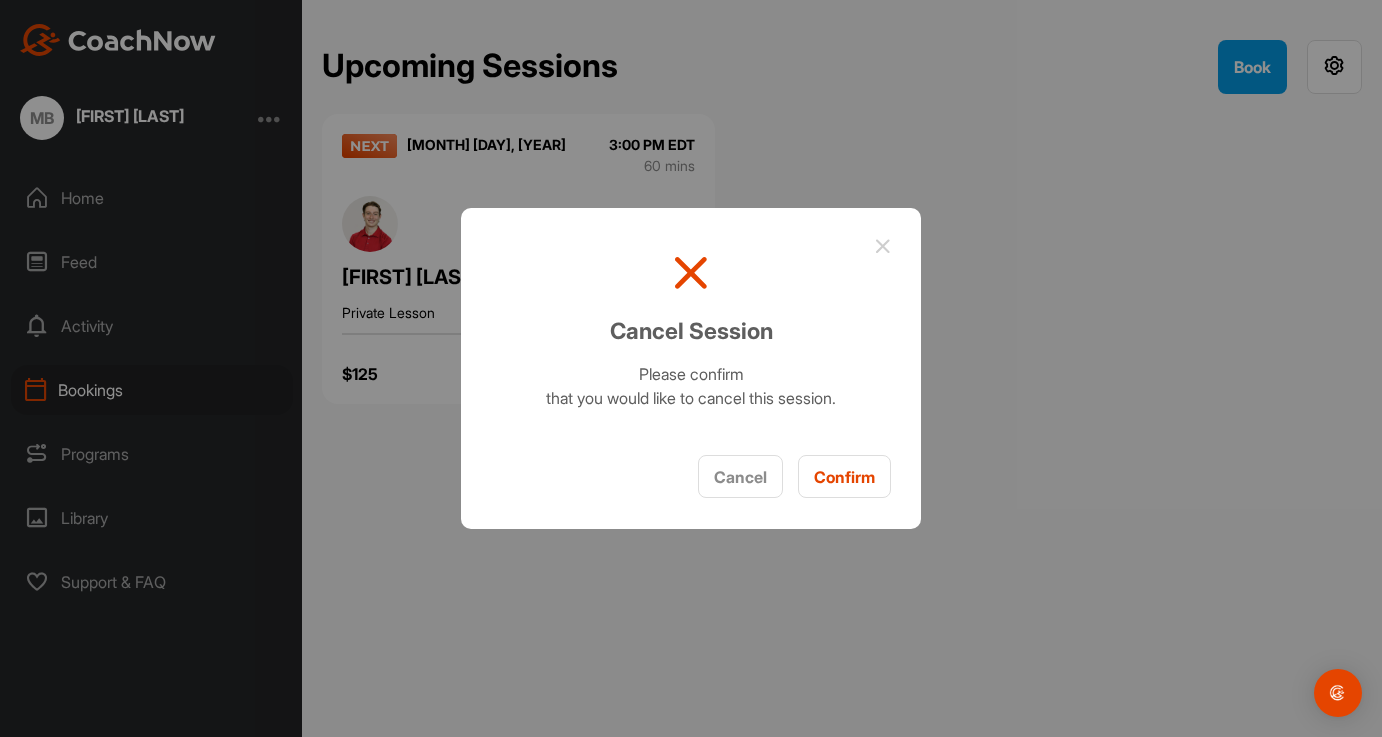 click on "Confirm" at bounding box center (844, 476) 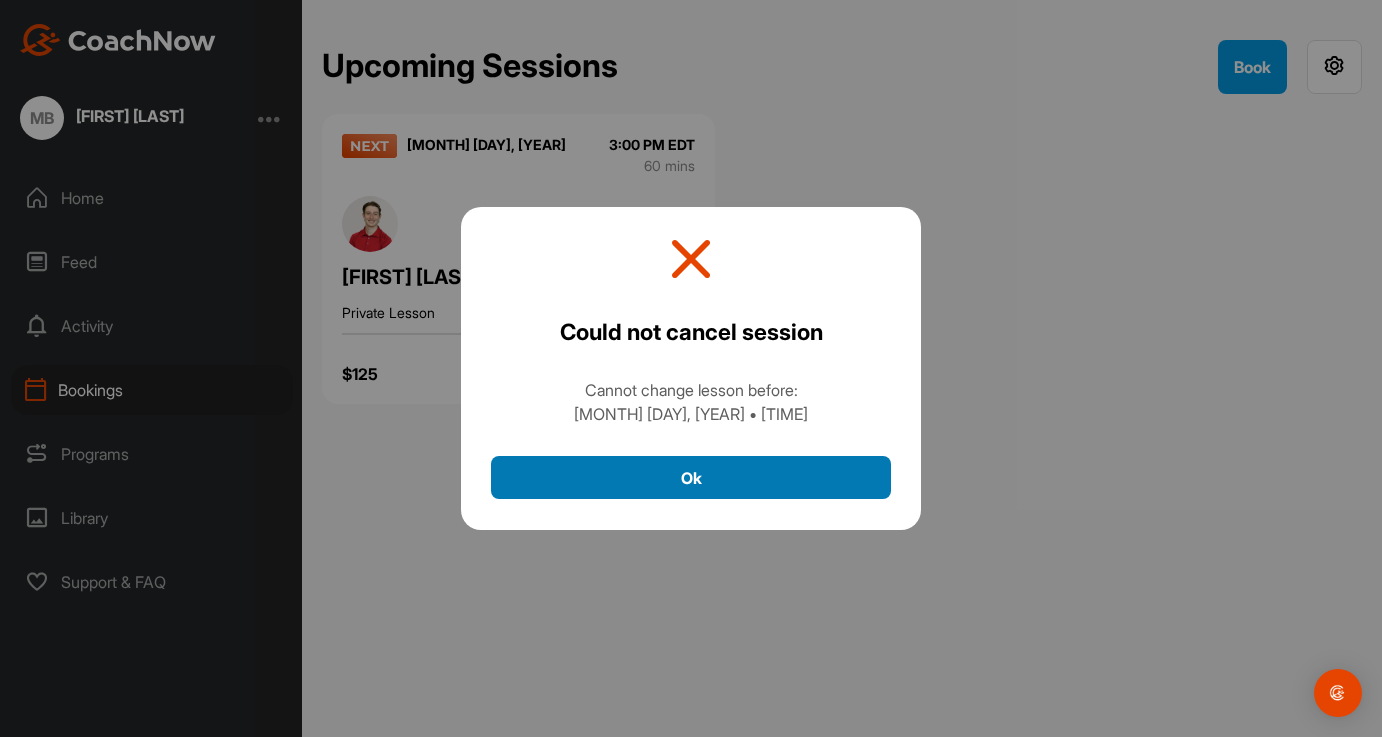 click on "Ok" at bounding box center (691, 477) 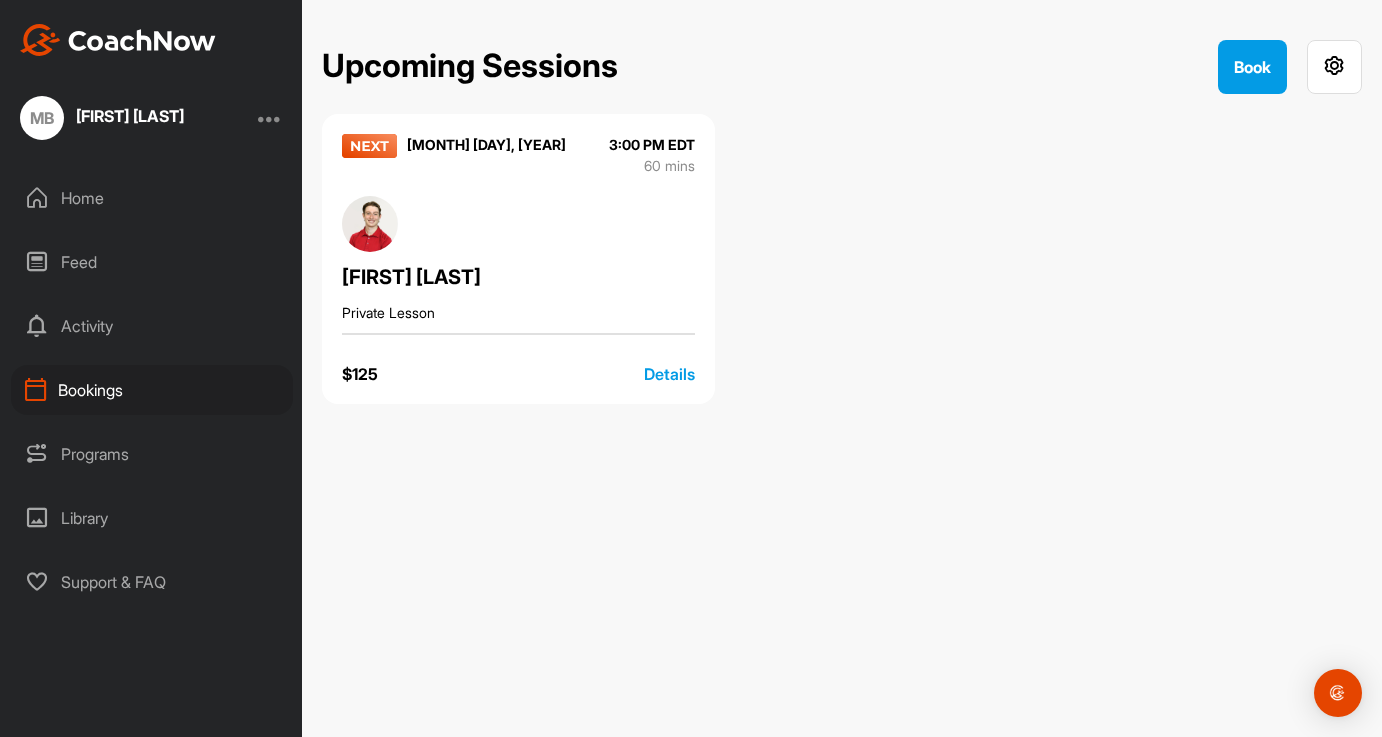 click on "Details" at bounding box center [669, 374] 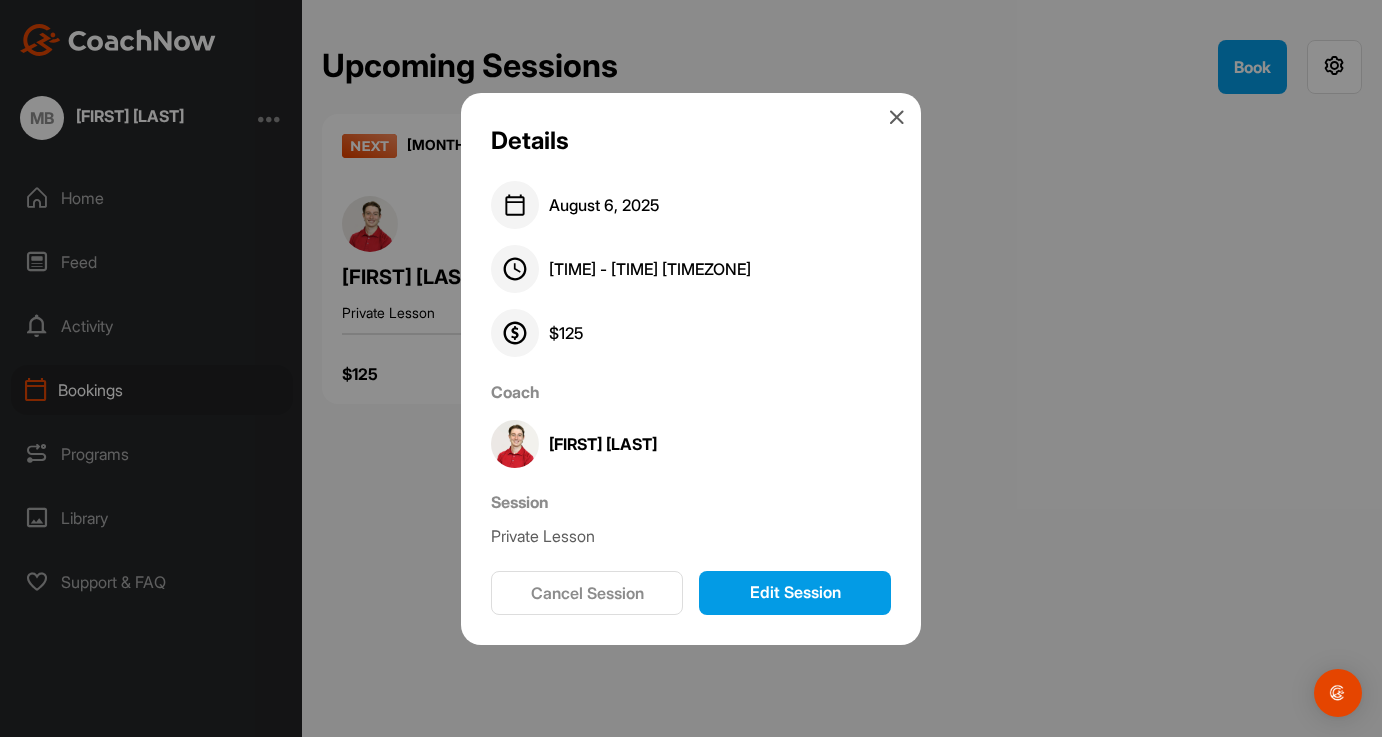 click on "Edit Session" at bounding box center [795, 593] 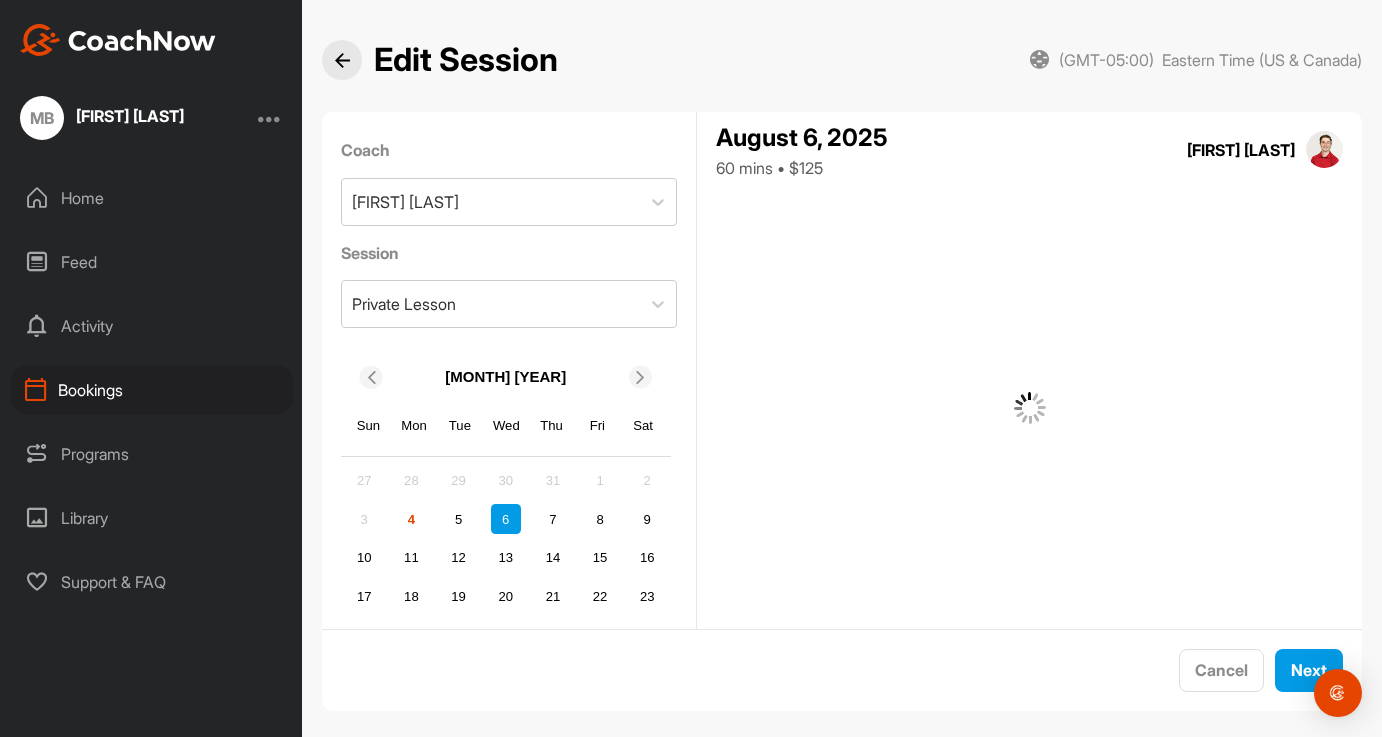 scroll, scrollTop: 147, scrollLeft: 0, axis: vertical 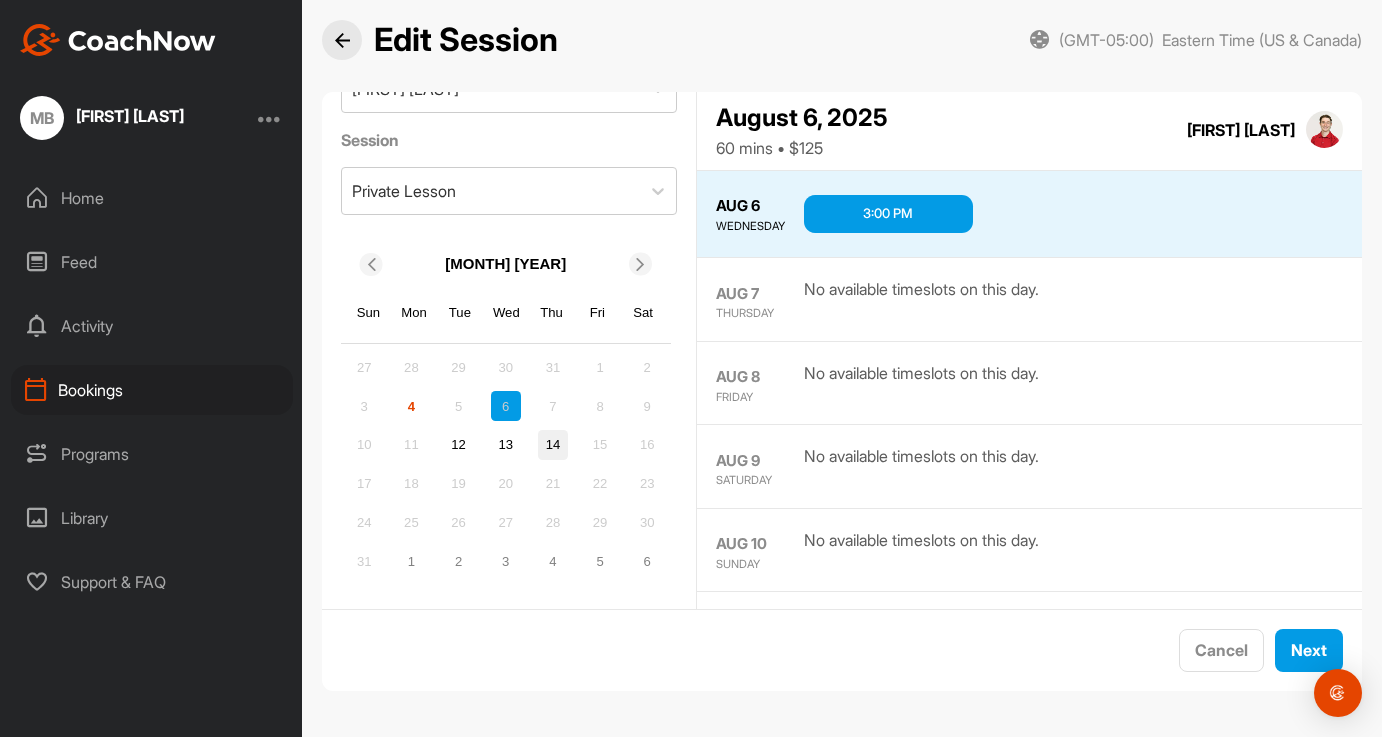 click on "14" at bounding box center [553, 445] 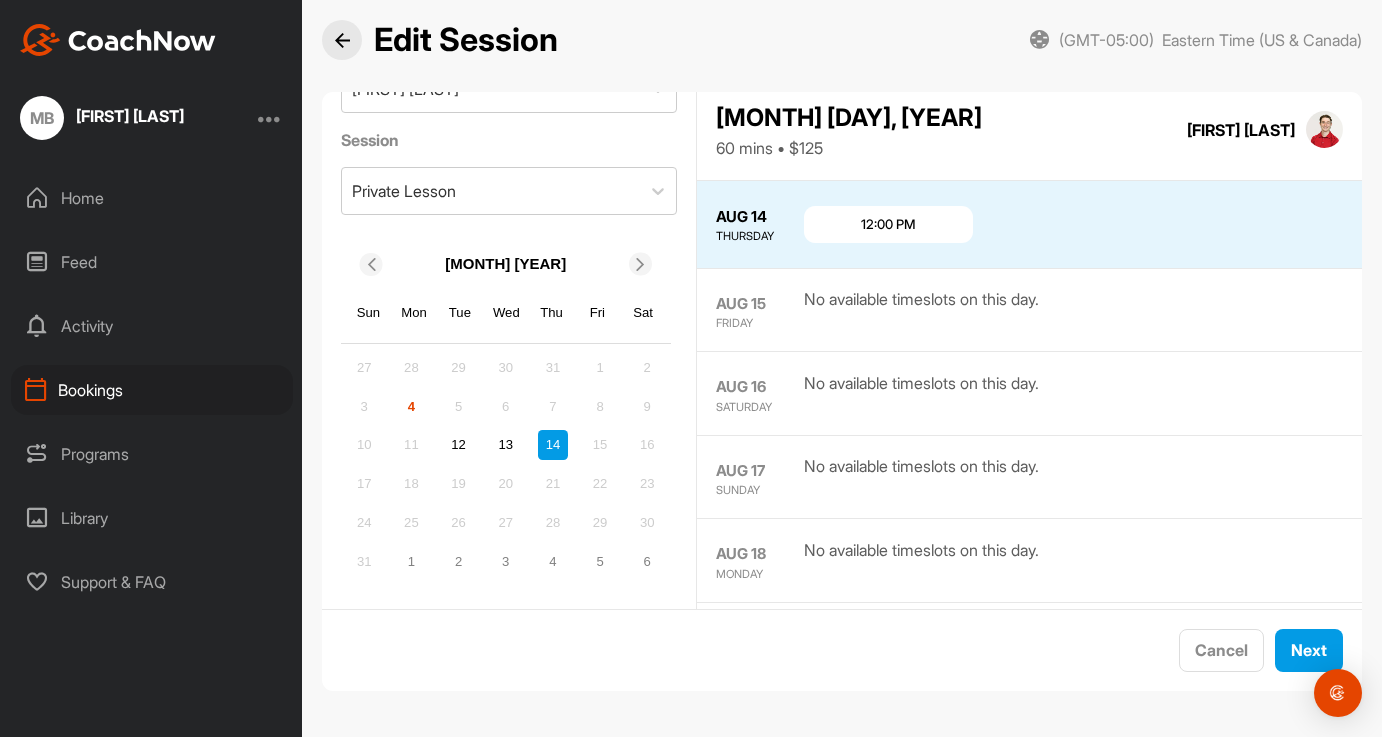 scroll, scrollTop: 880, scrollLeft: 0, axis: vertical 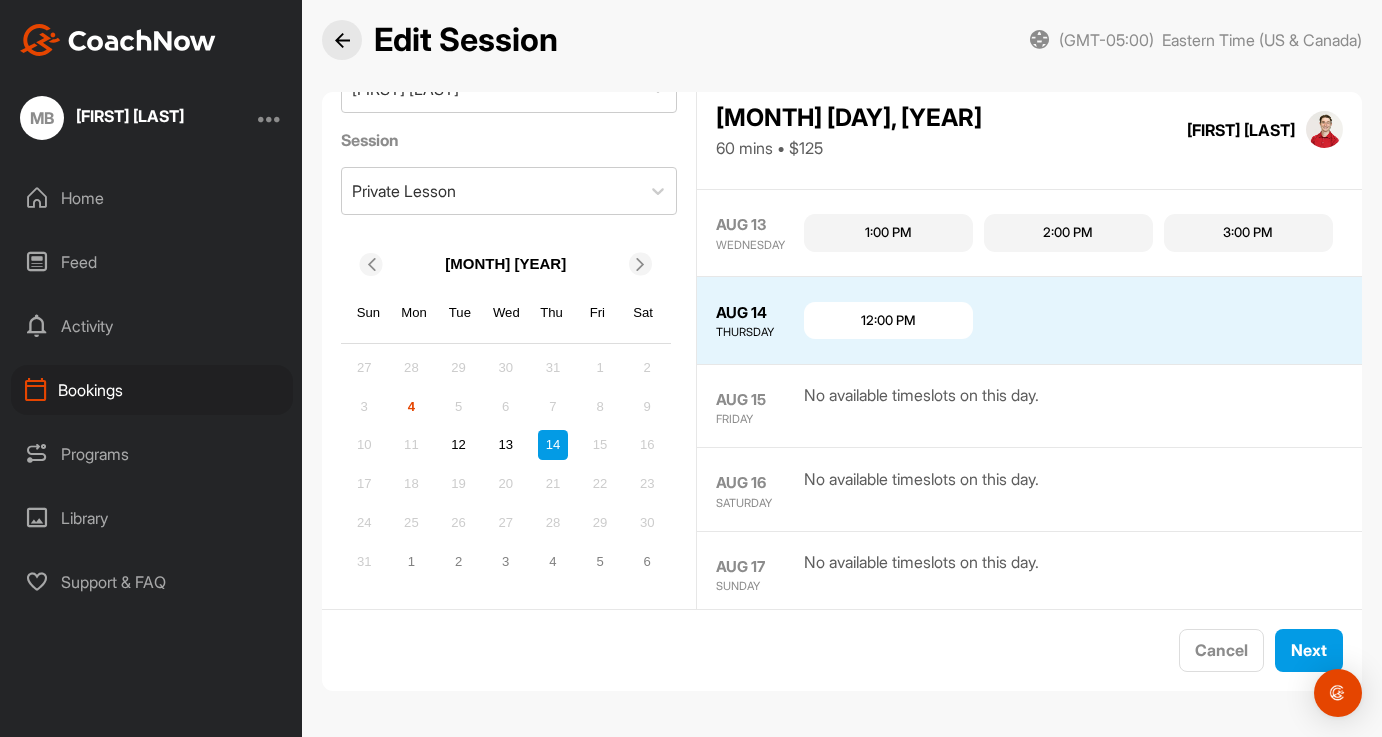 click on "12:00 PM" at bounding box center (888, 321) 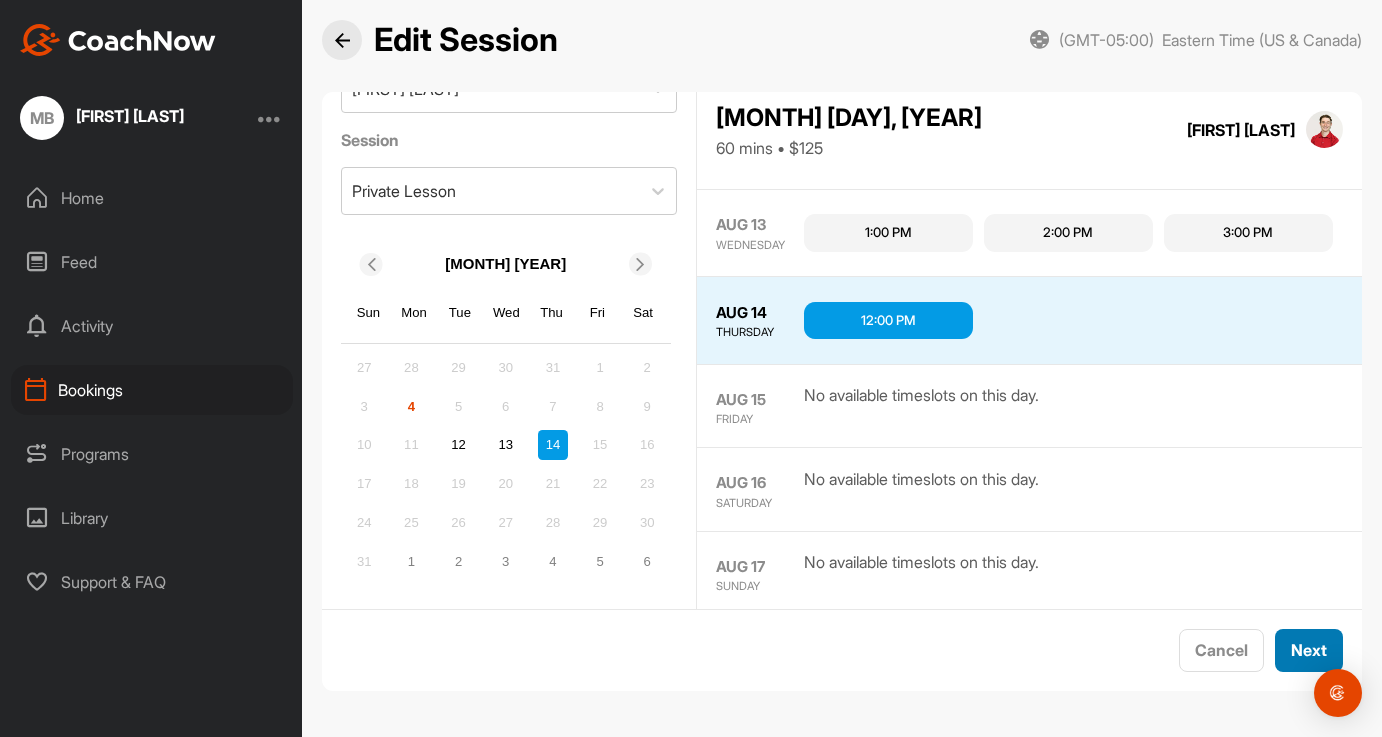 click on "Next" at bounding box center [1309, 650] 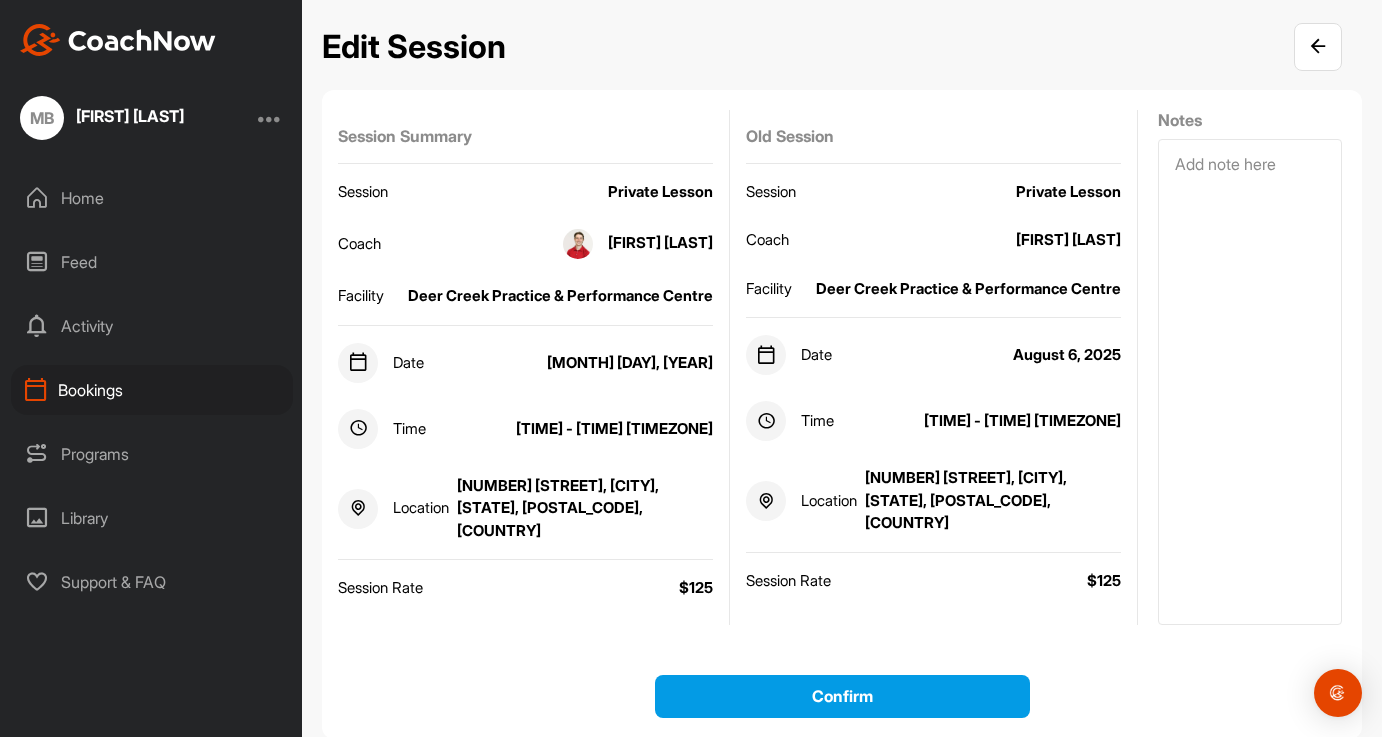 scroll, scrollTop: 38, scrollLeft: 0, axis: vertical 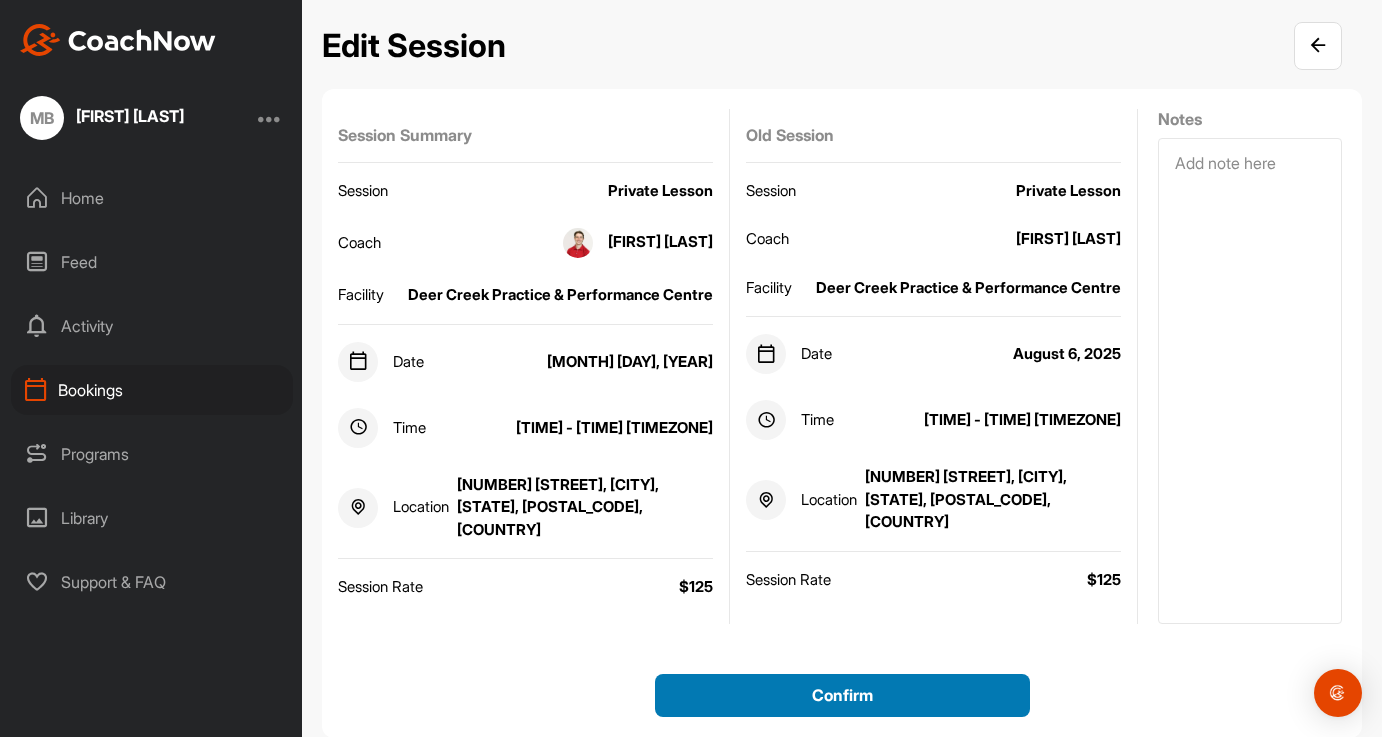 click on "Confirm" at bounding box center (842, 695) 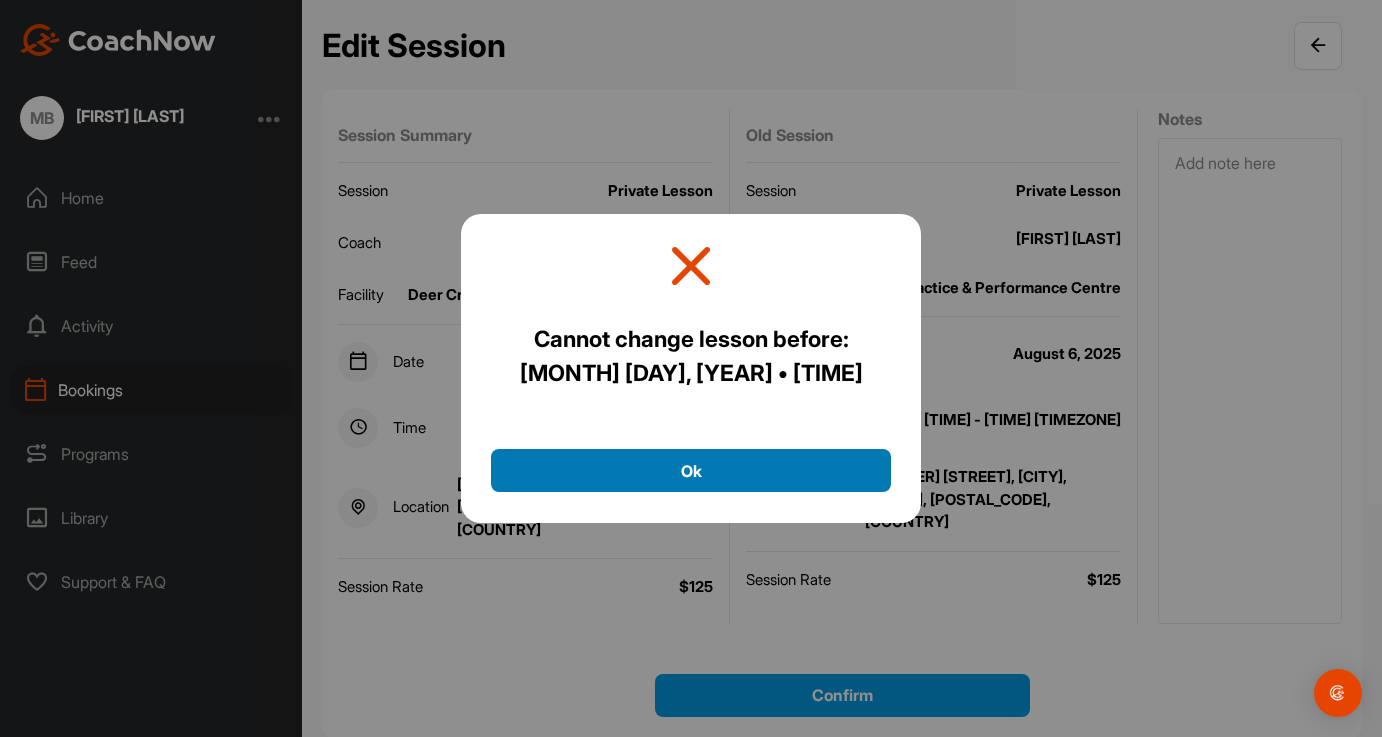 click on "Ok" at bounding box center [691, 470] 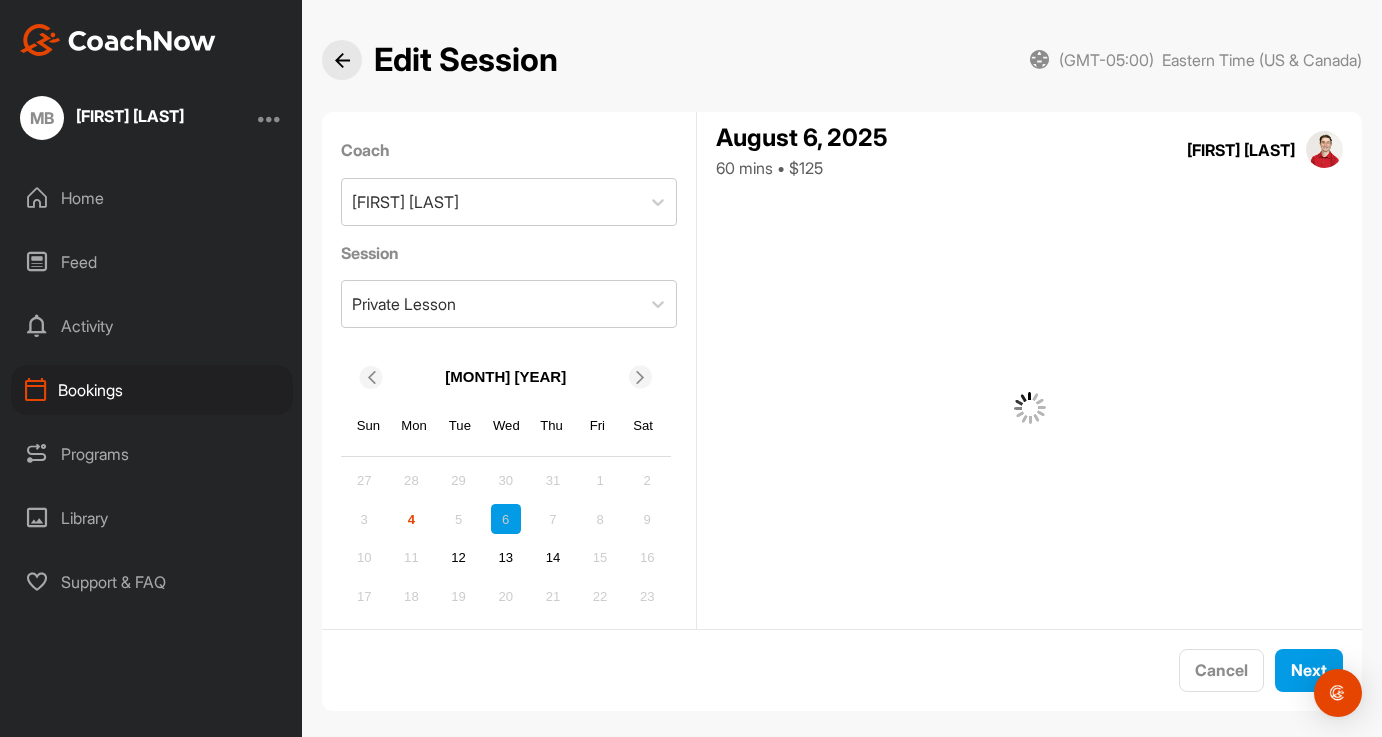 scroll, scrollTop: 153, scrollLeft: 0, axis: vertical 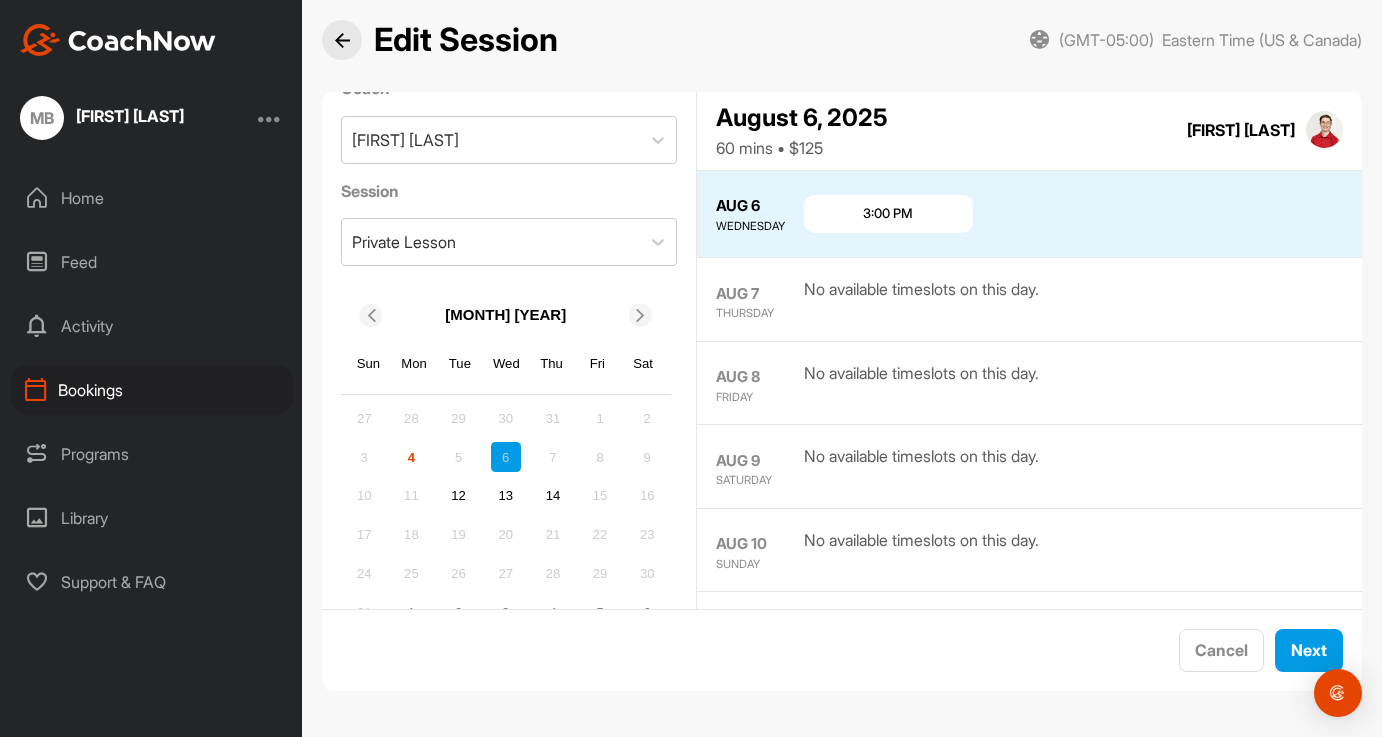 click on "[NUMBER] [NUMBER] [NUMBER] [NUMBER] [NUMBER] [NUMBER] [NUMBER]" at bounding box center (506, 496) 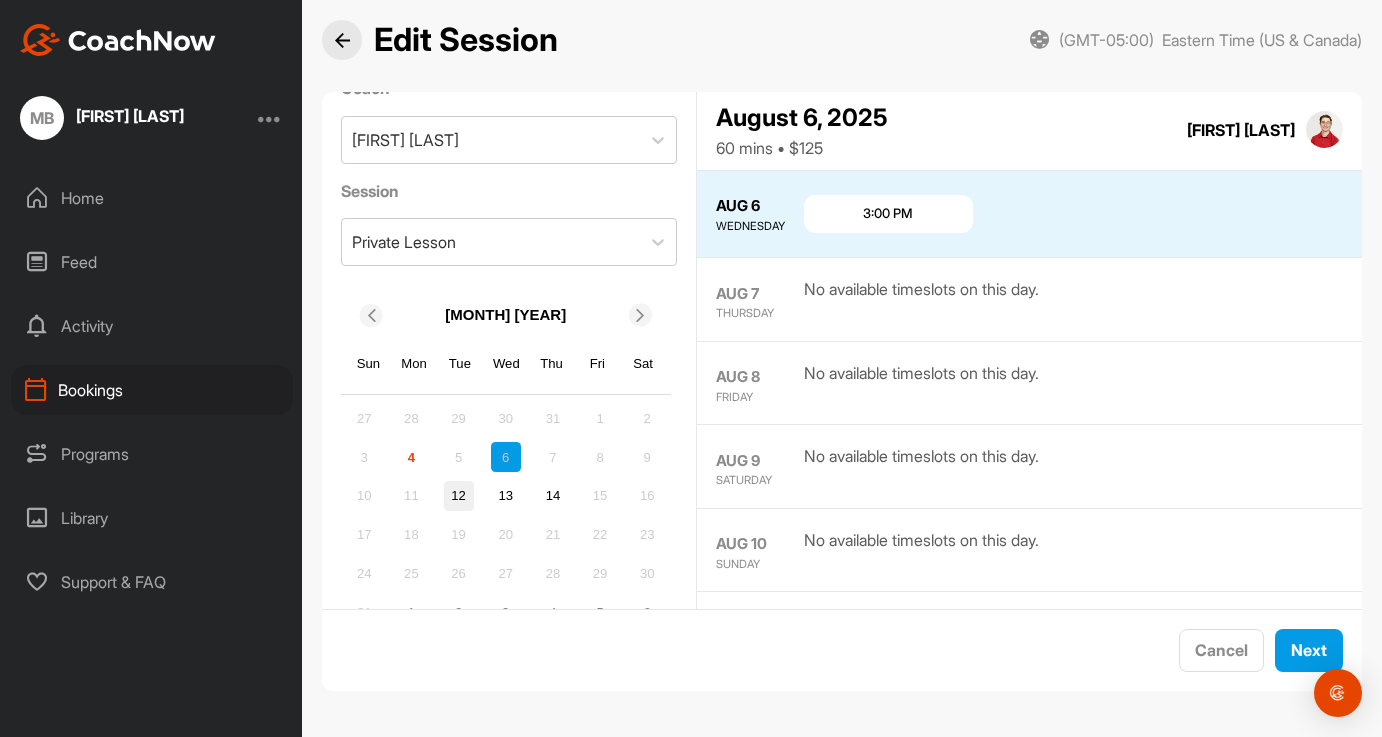 click on "12" at bounding box center [459, 496] 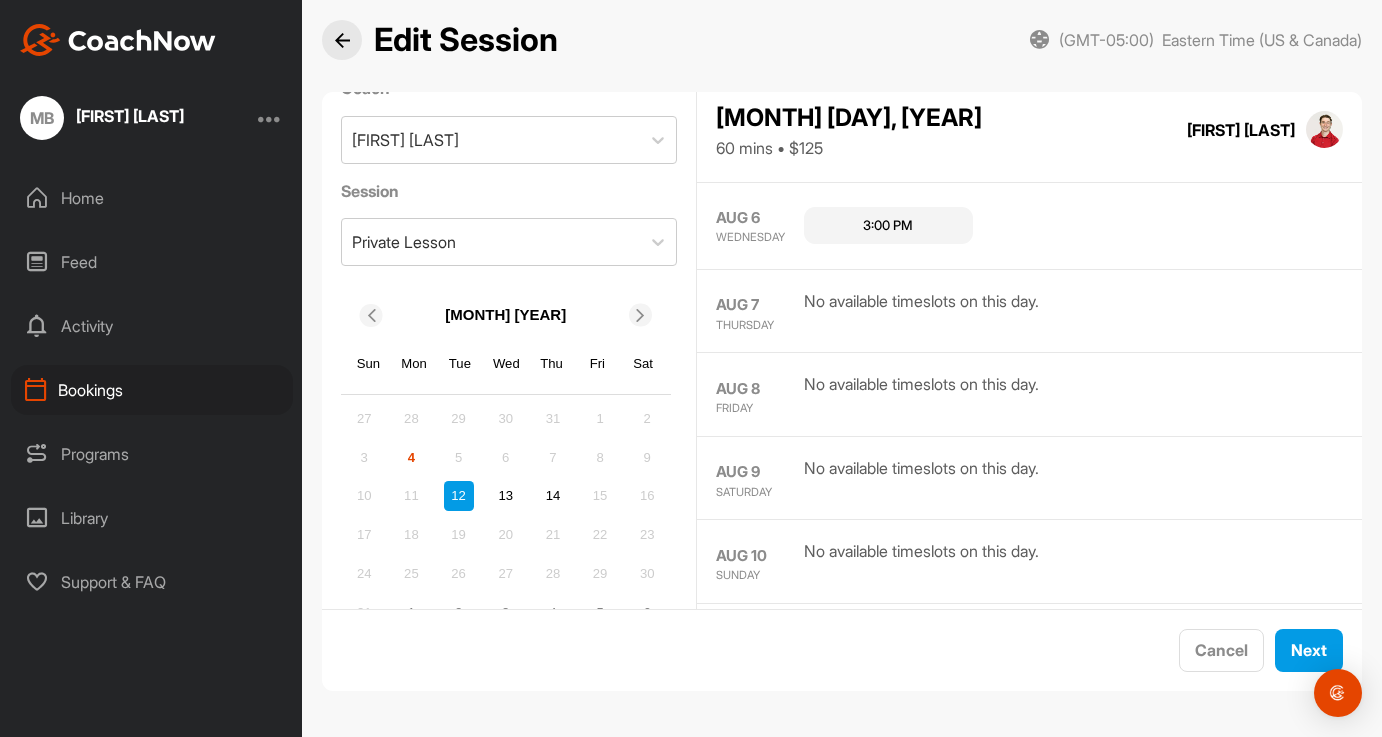 scroll, scrollTop: 580, scrollLeft: 0, axis: vertical 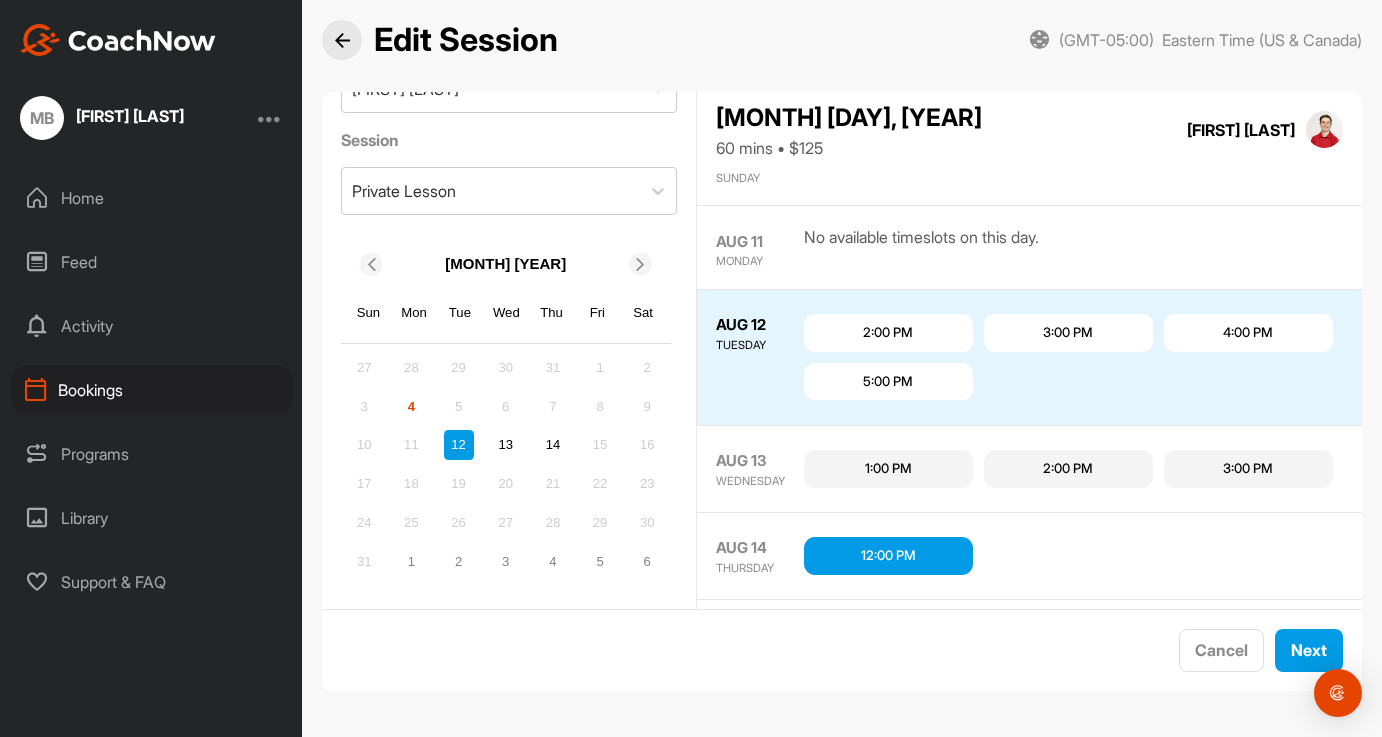 click on "Home" at bounding box center (152, 198) 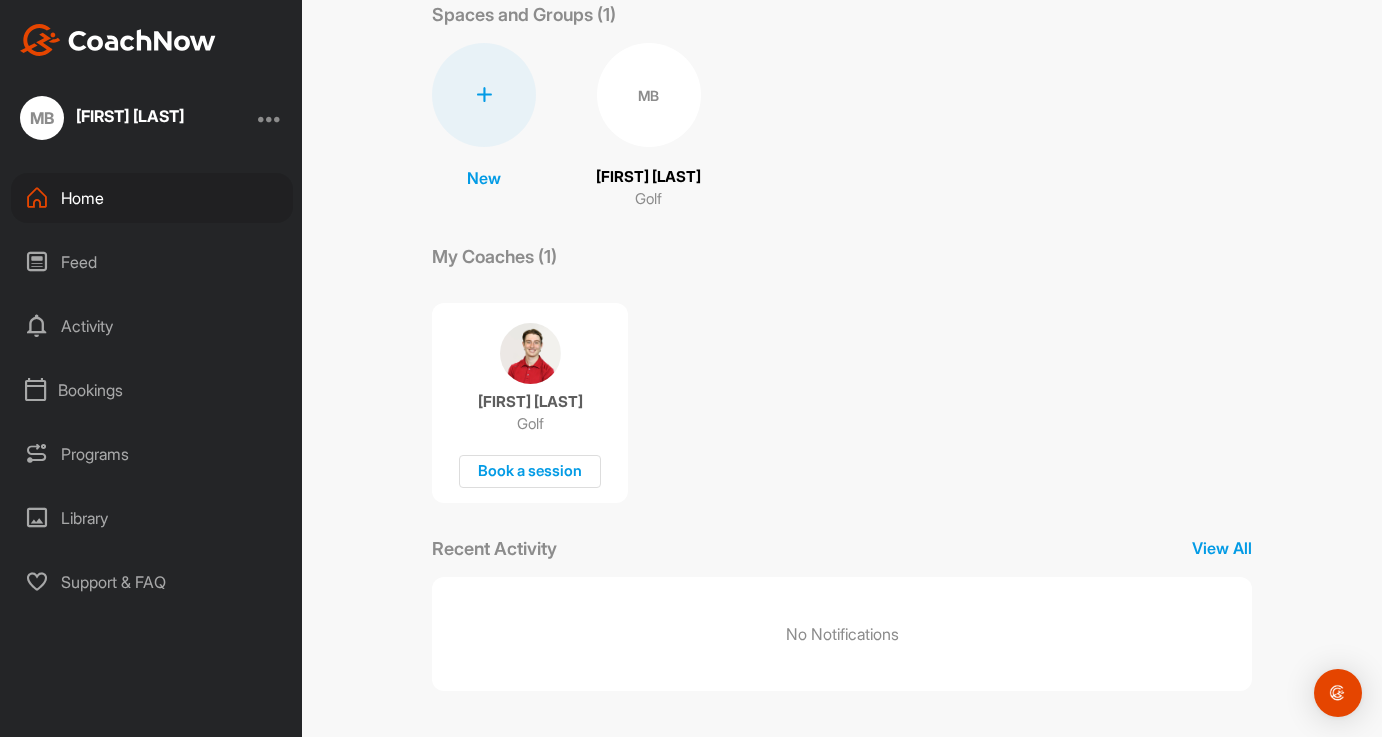 scroll, scrollTop: 114, scrollLeft: 0, axis: vertical 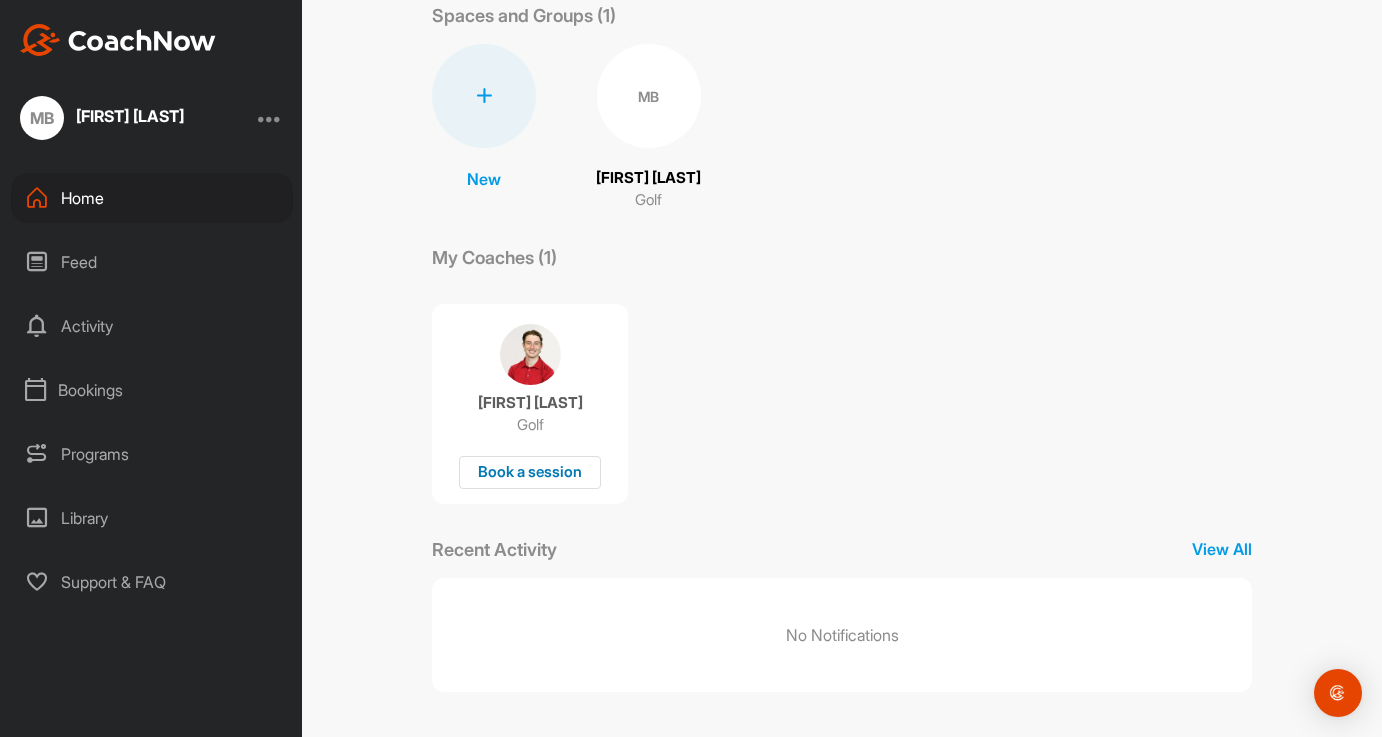 click on "Book a session" at bounding box center [530, 472] 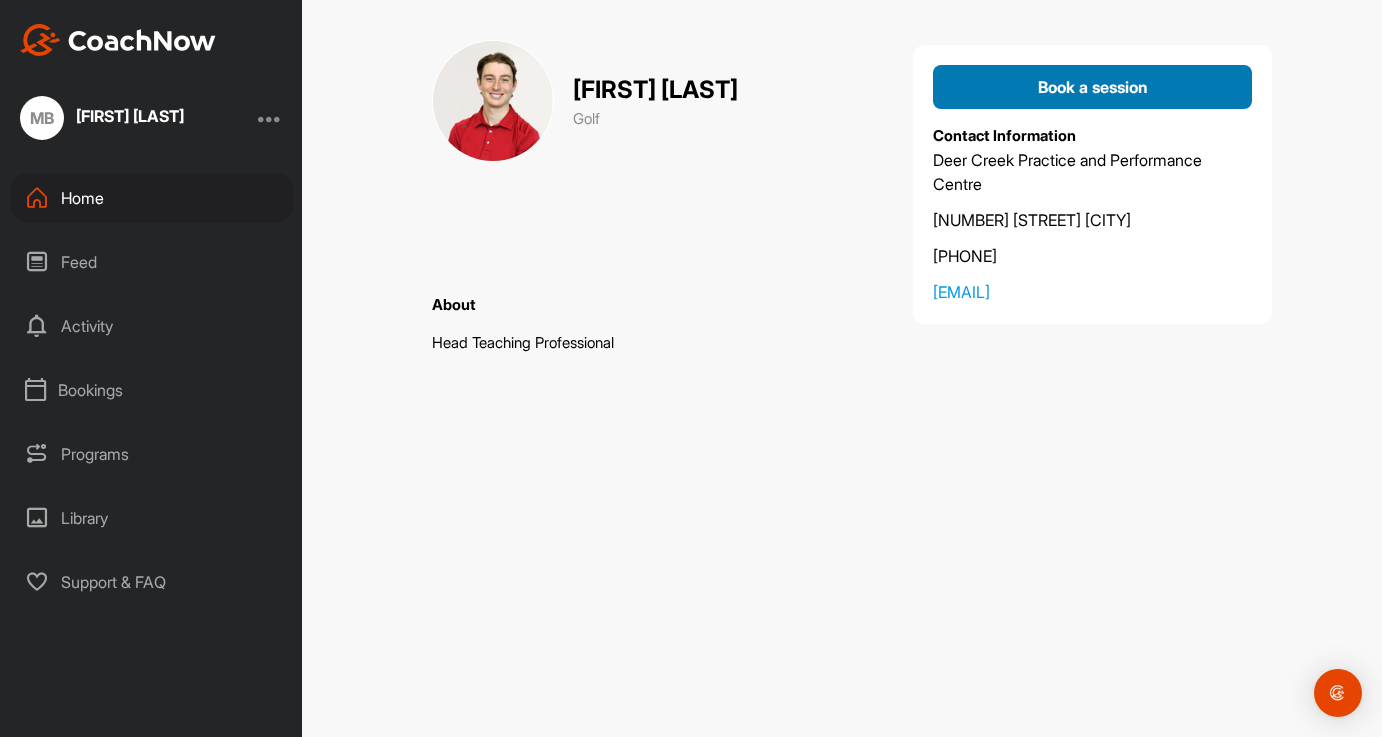 click on "Book a session" at bounding box center (1093, 87) 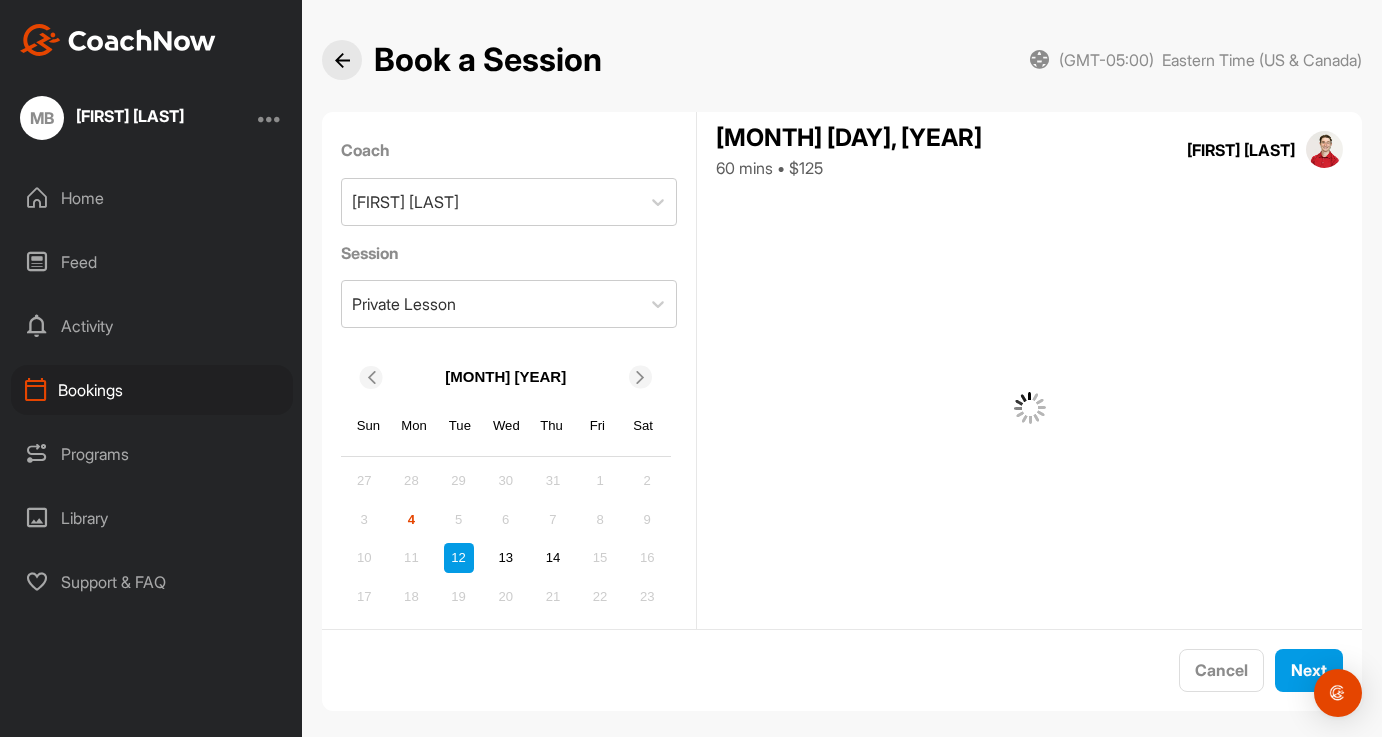 scroll, scrollTop: 20, scrollLeft: 0, axis: vertical 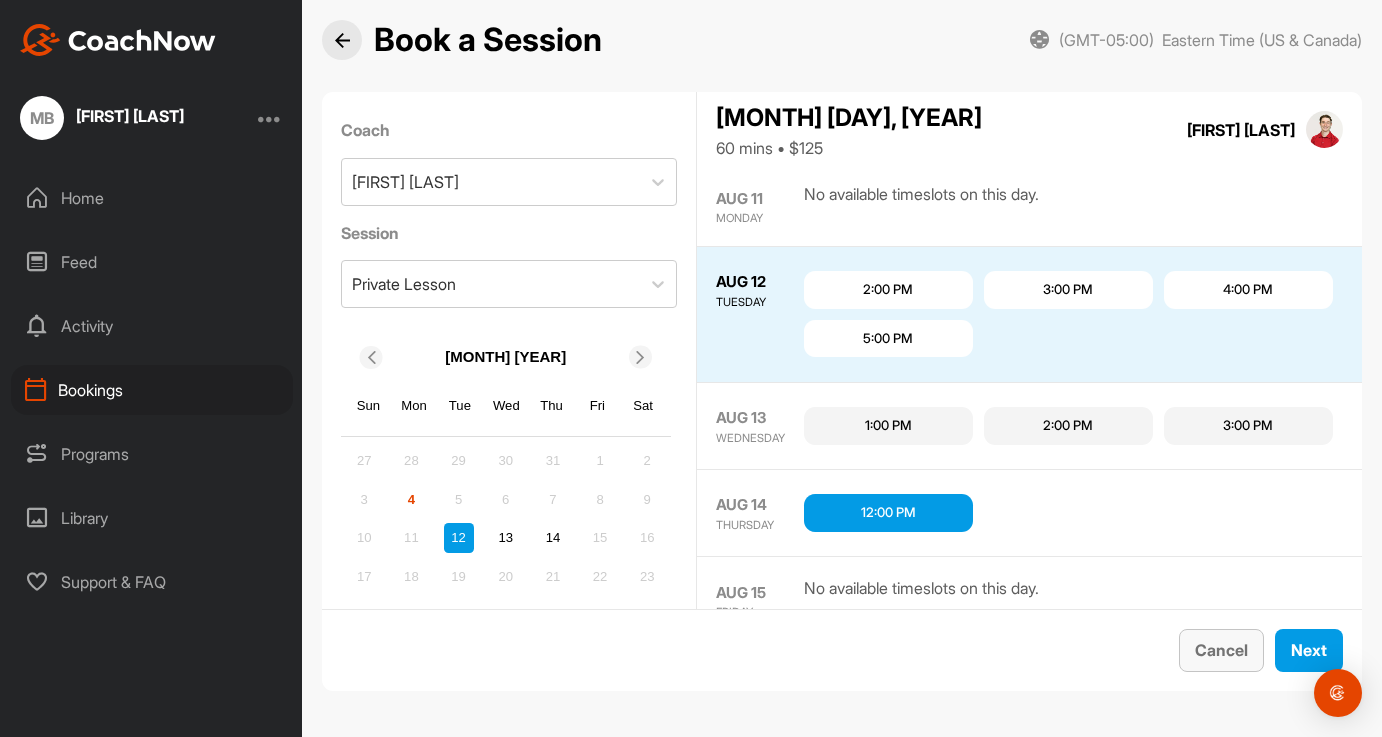 click on "Cancel" at bounding box center (1221, 650) 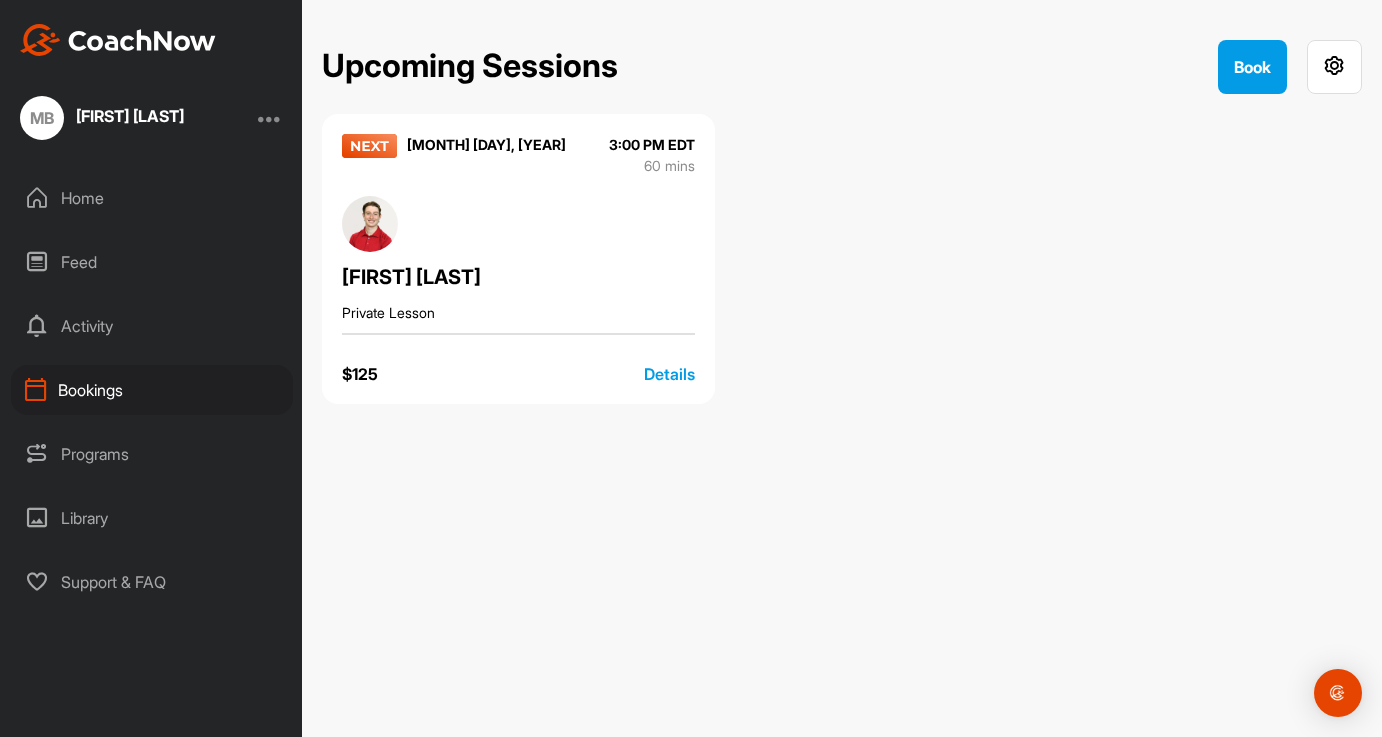 click on "Details" at bounding box center (669, 374) 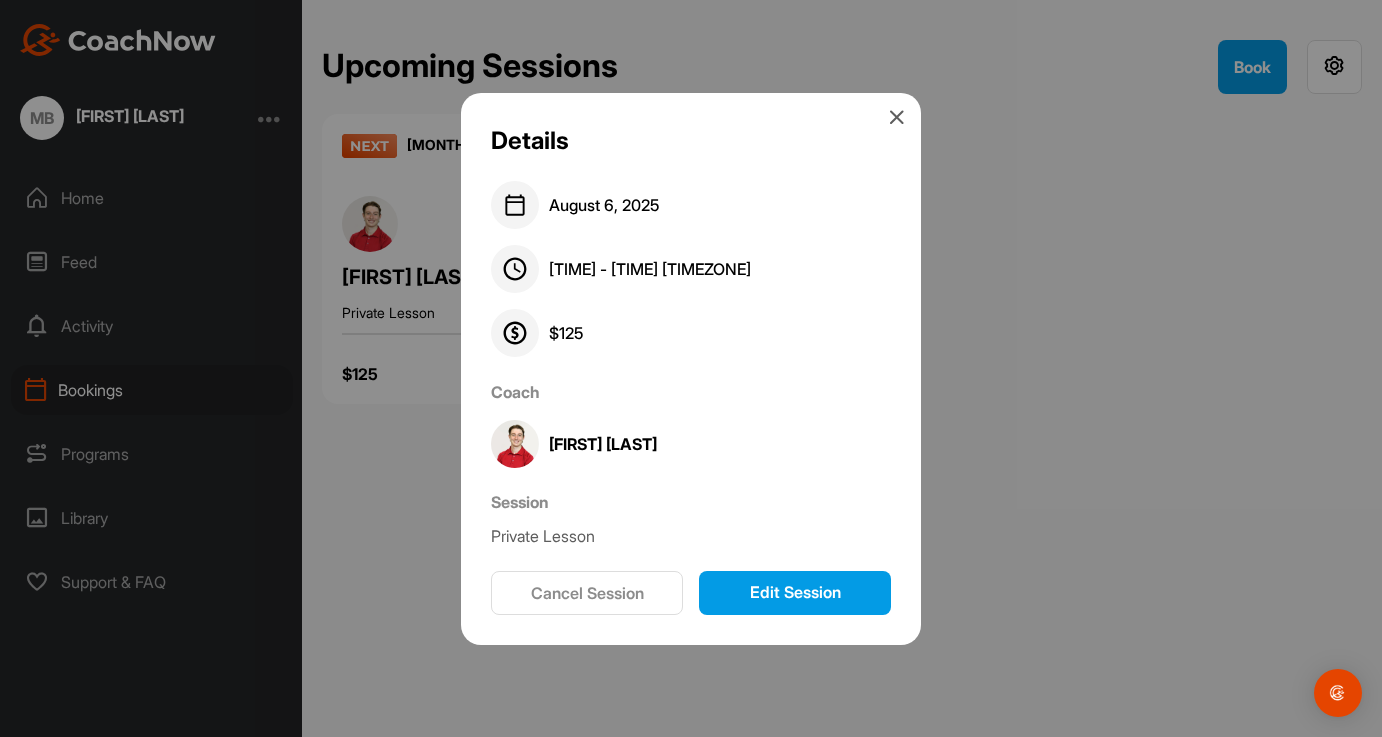 click on "Edit Session" at bounding box center (795, 593) 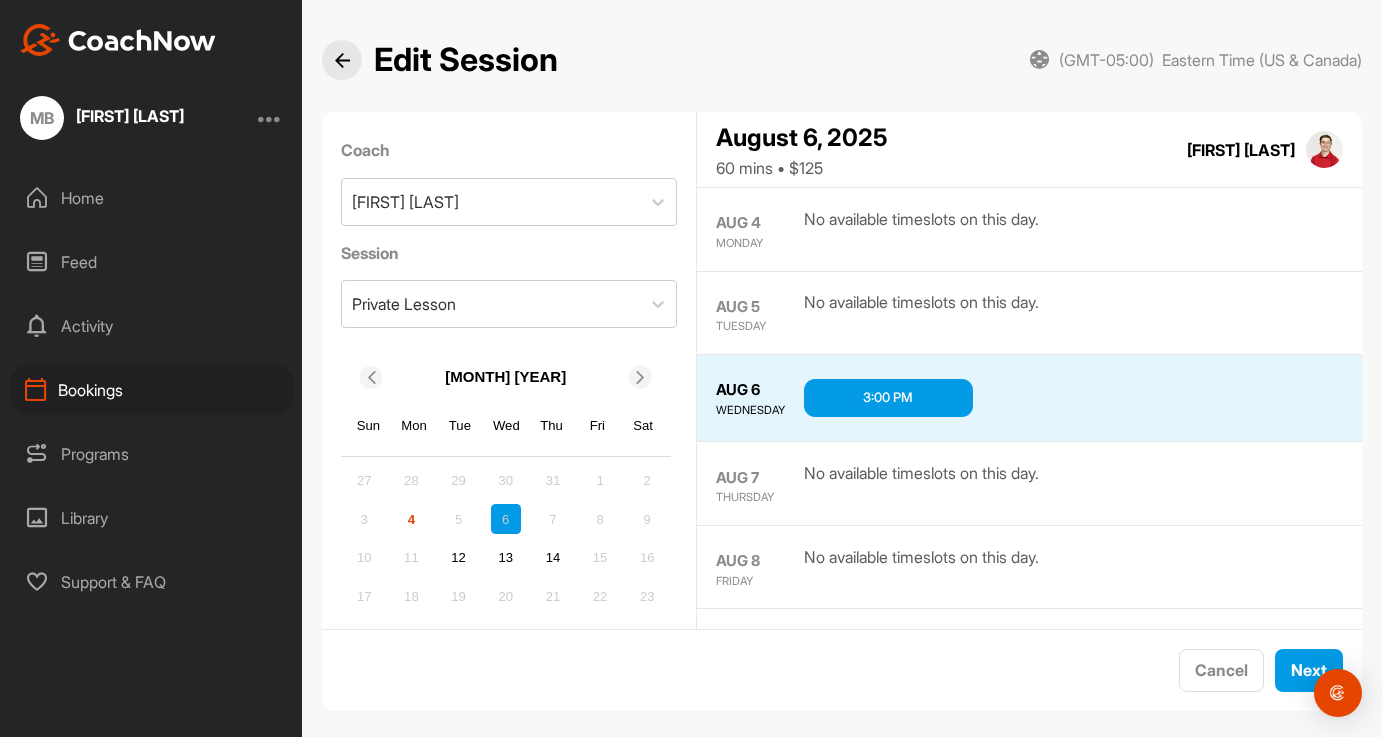 scroll, scrollTop: 164, scrollLeft: 0, axis: vertical 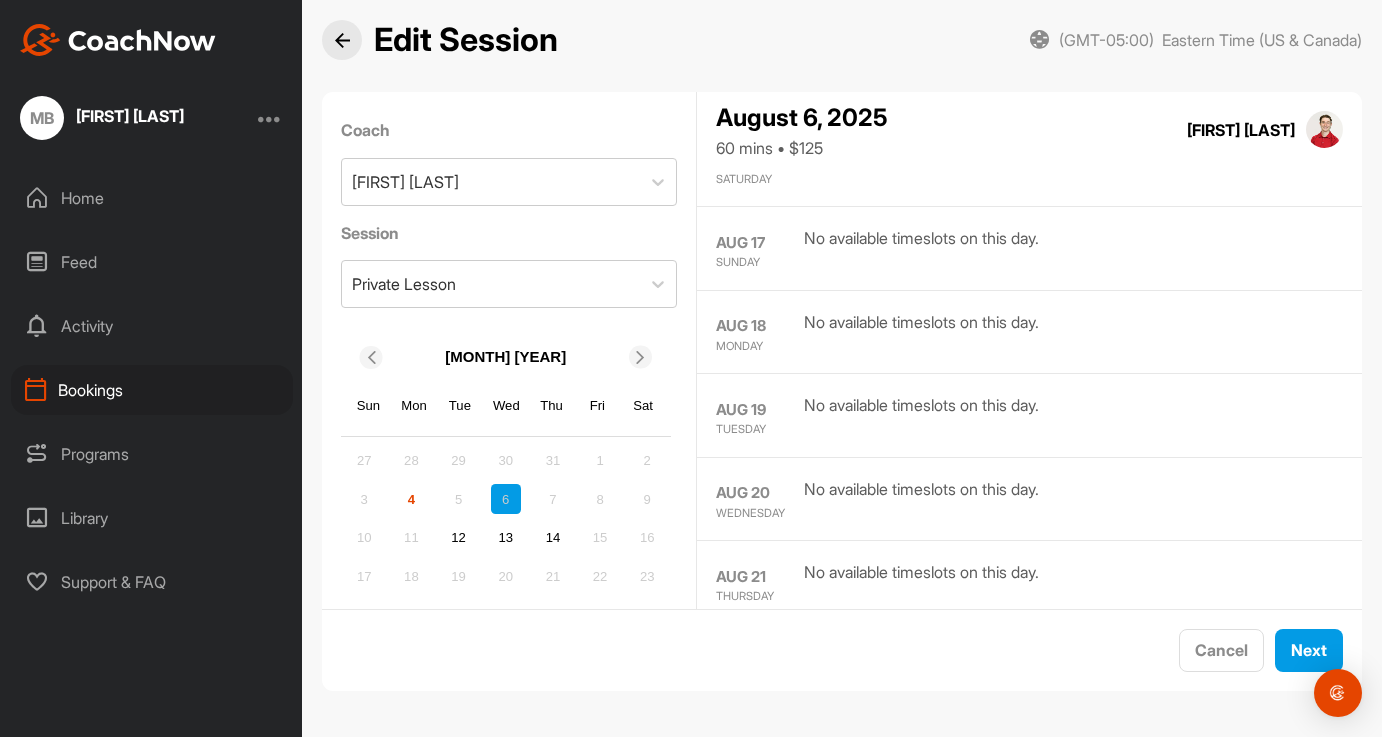 click on "Home" at bounding box center [152, 198] 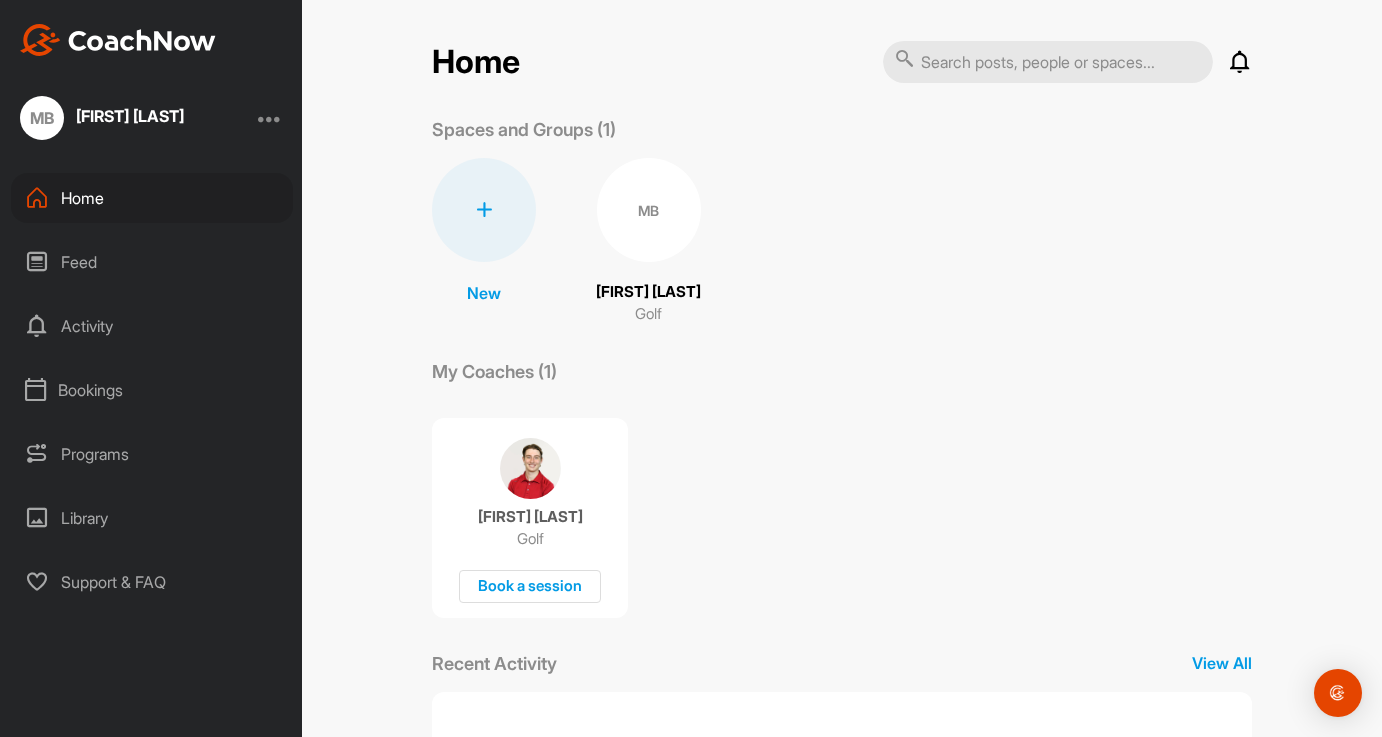 click on "Bookings" at bounding box center [152, 390] 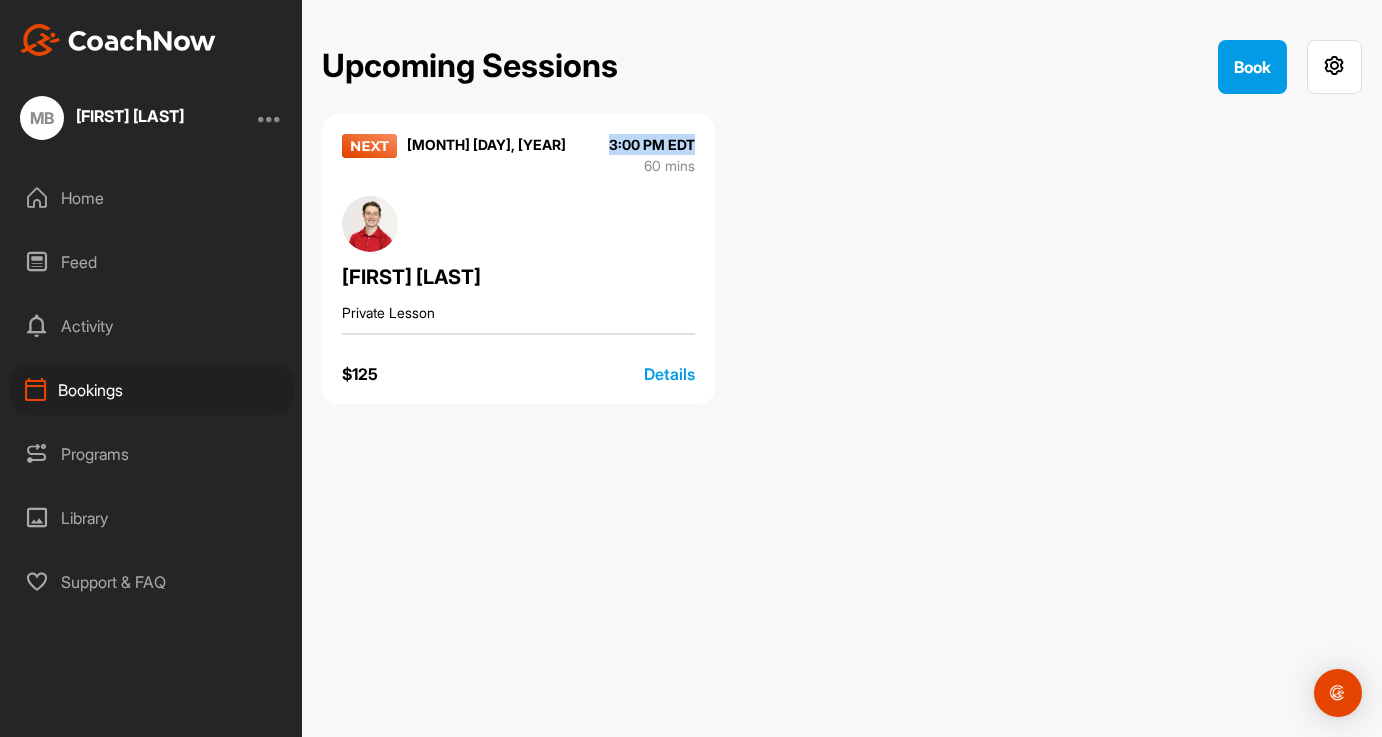 drag, startPoint x: 610, startPoint y: 146, endPoint x: 722, endPoint y: 146, distance: 112 